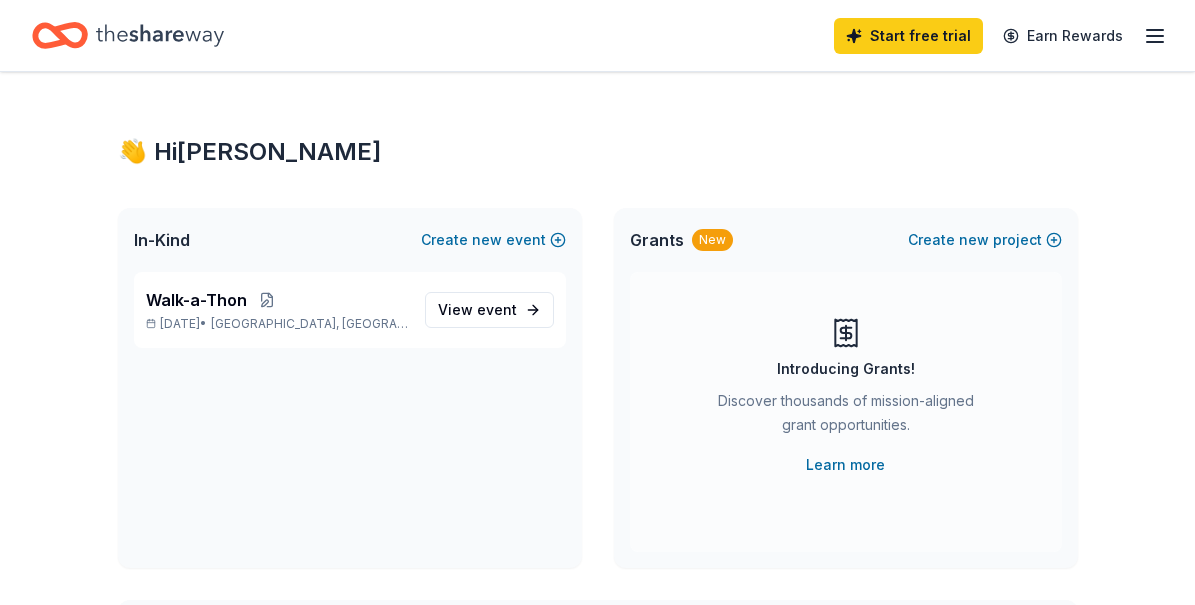 scroll, scrollTop: 0, scrollLeft: 0, axis: both 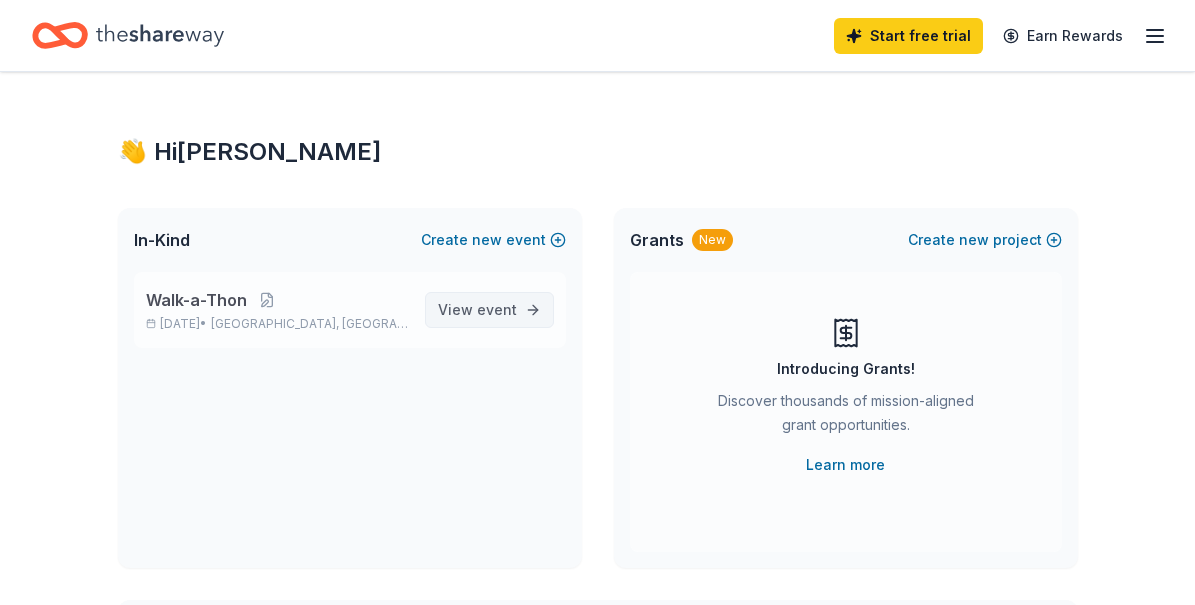 click on "View   event" at bounding box center [477, 310] 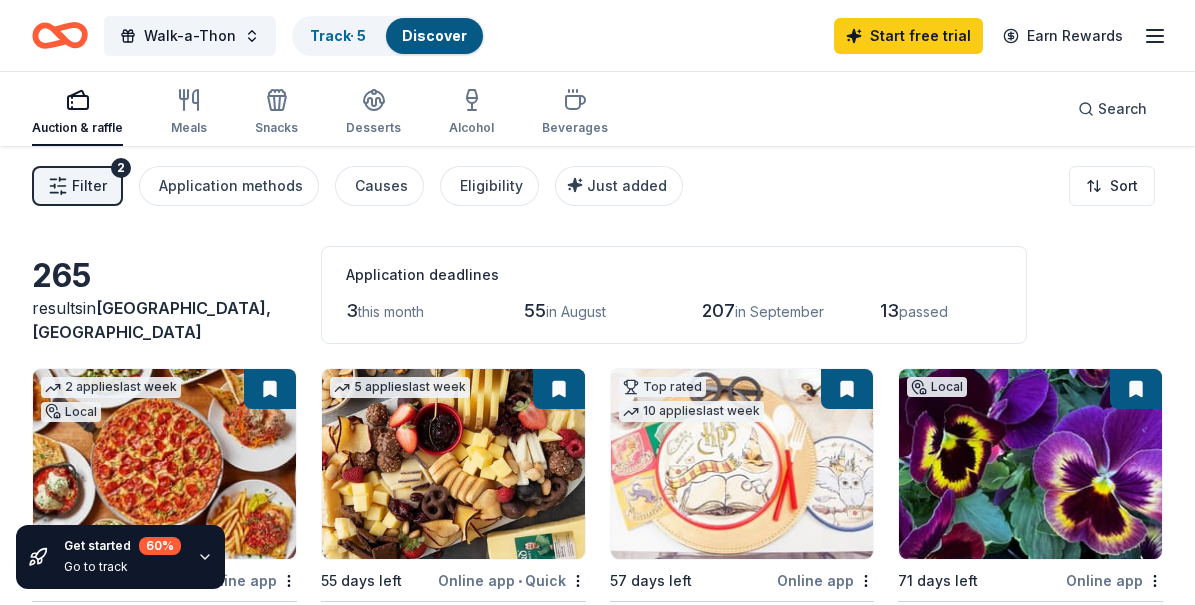click at bounding box center [742, 464] 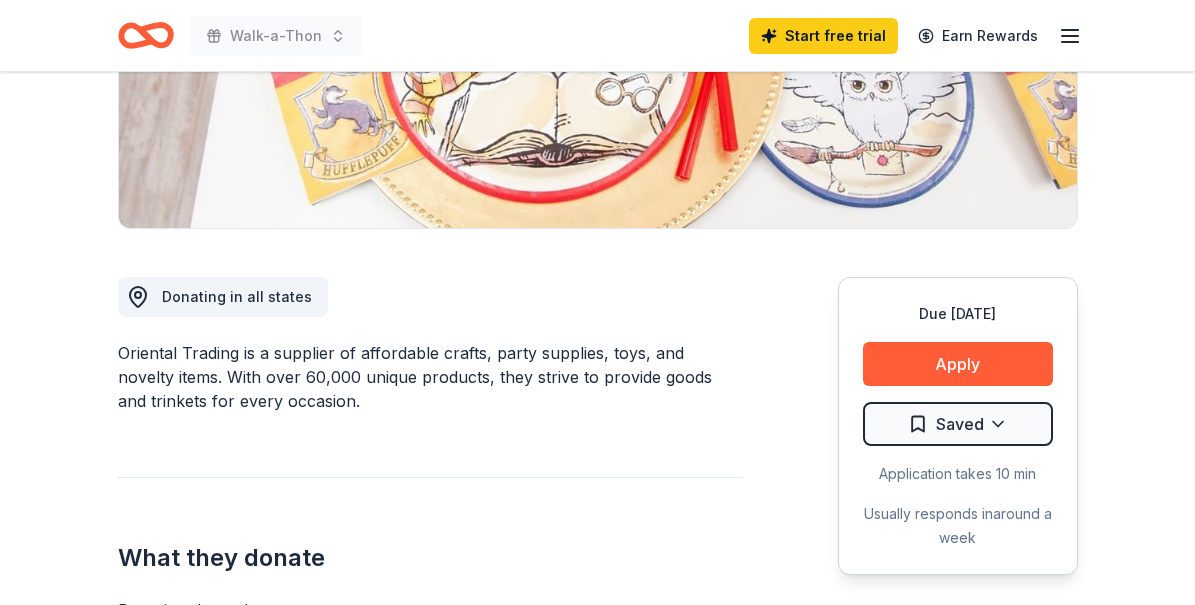 scroll, scrollTop: 396, scrollLeft: 0, axis: vertical 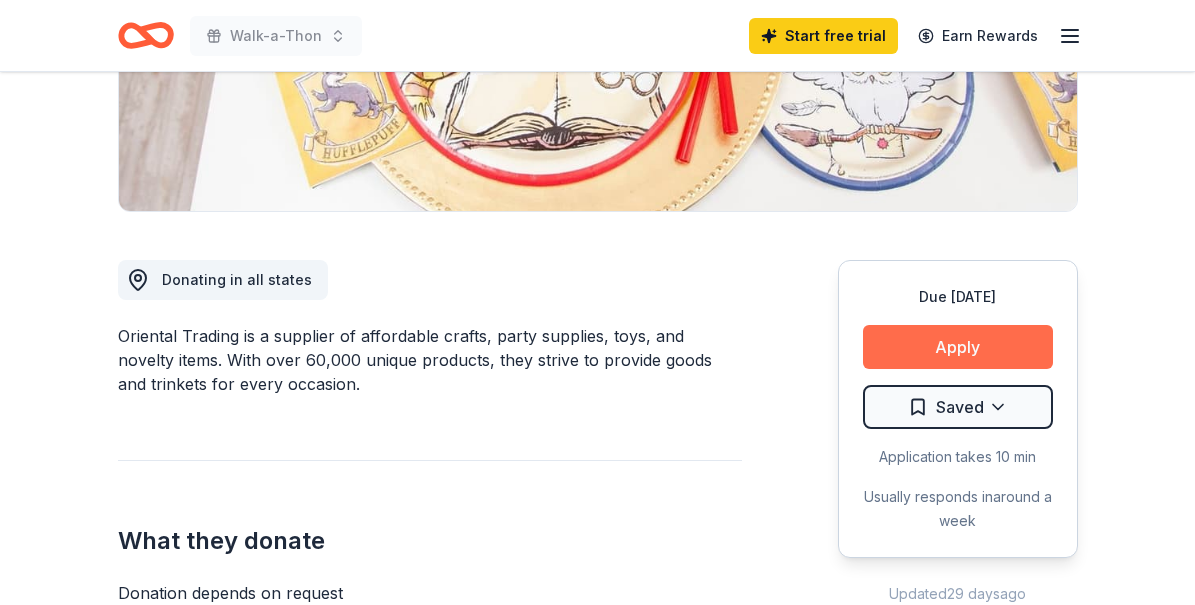 click on "Apply" at bounding box center [958, 347] 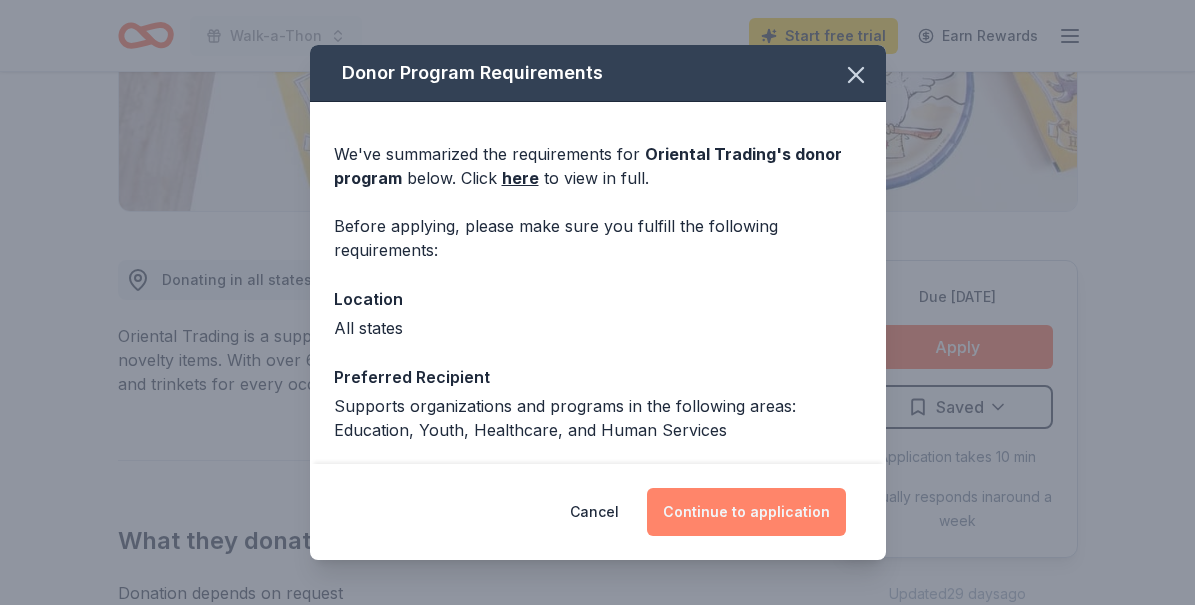 click on "Continue to application" at bounding box center [746, 512] 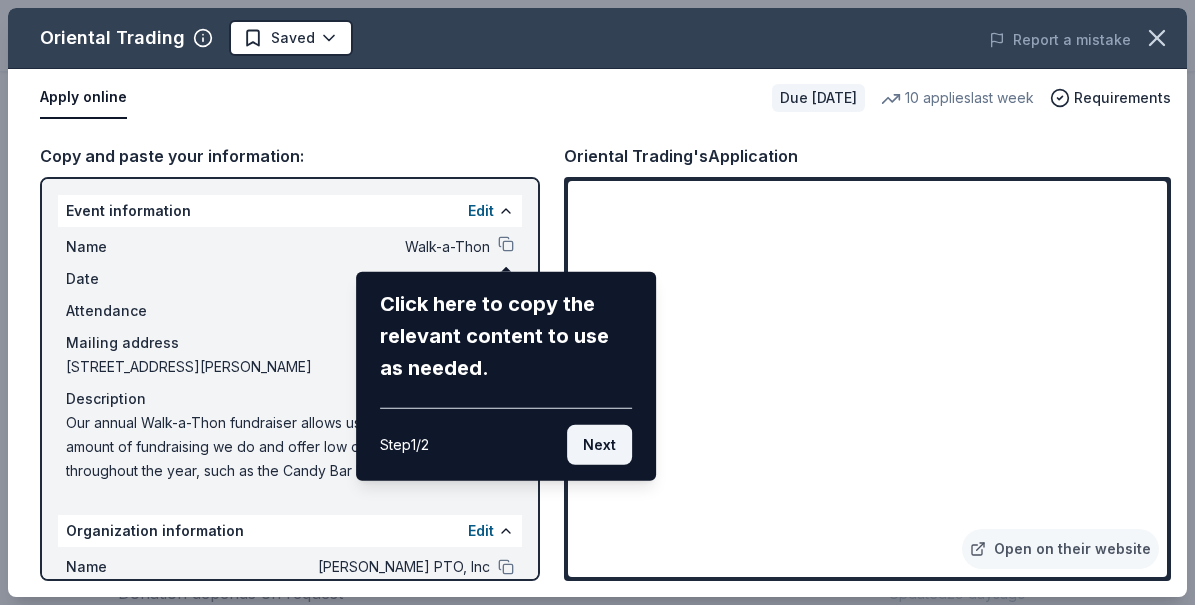 click on "Next" at bounding box center [599, 445] 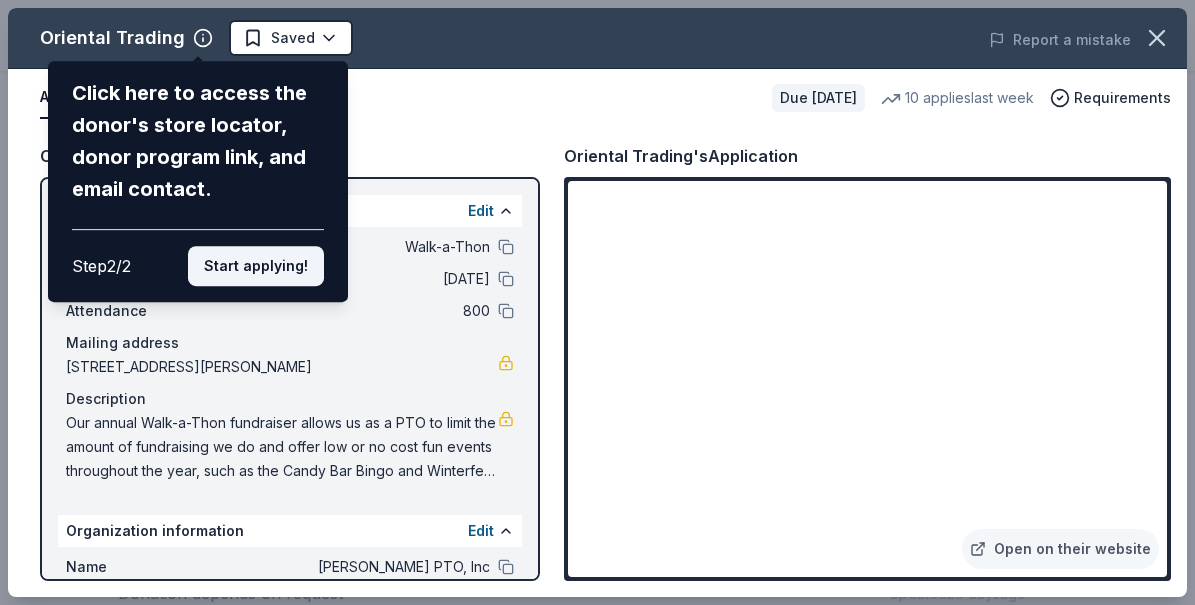 click on "Start applying!" at bounding box center [256, 266] 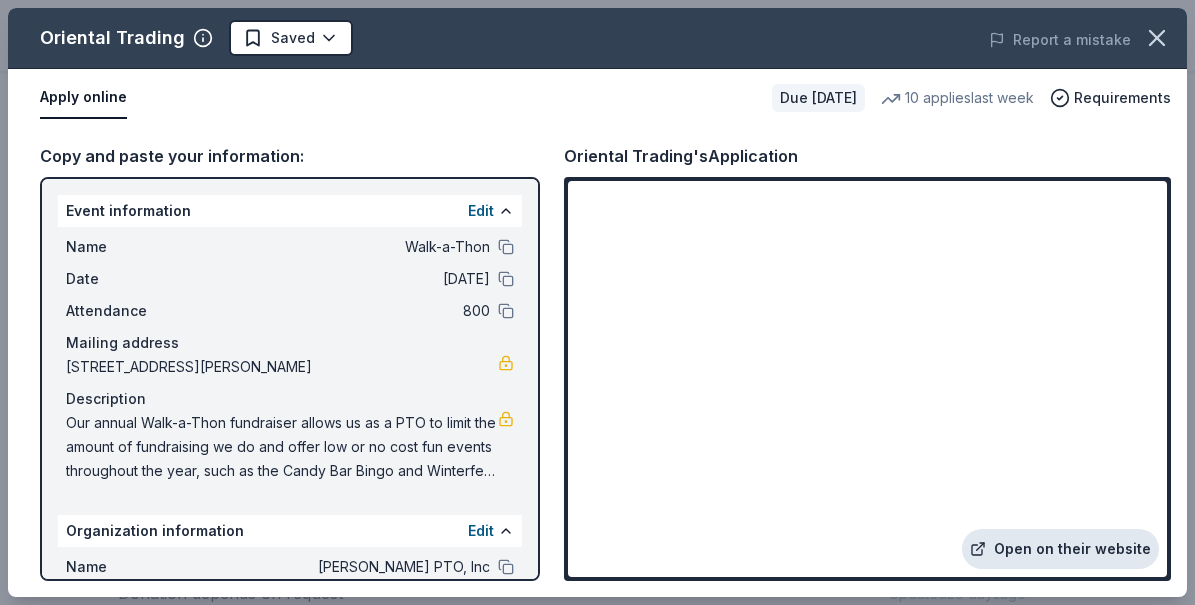 click on "Open on their website" at bounding box center [1060, 549] 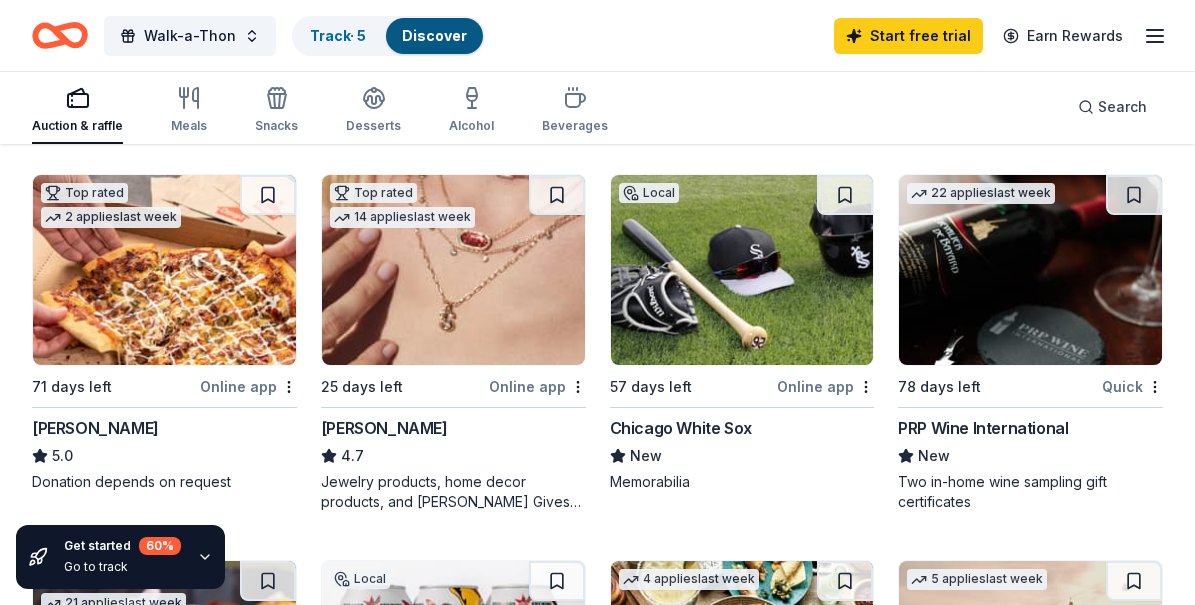 scroll, scrollTop: 574, scrollLeft: 0, axis: vertical 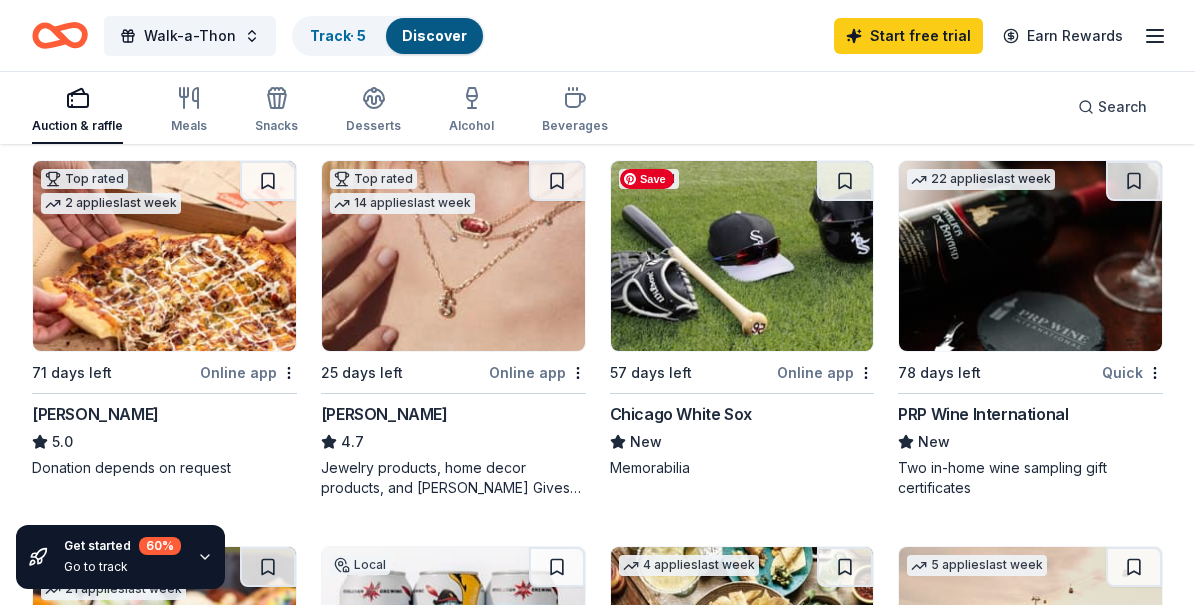 click at bounding box center (742, 256) 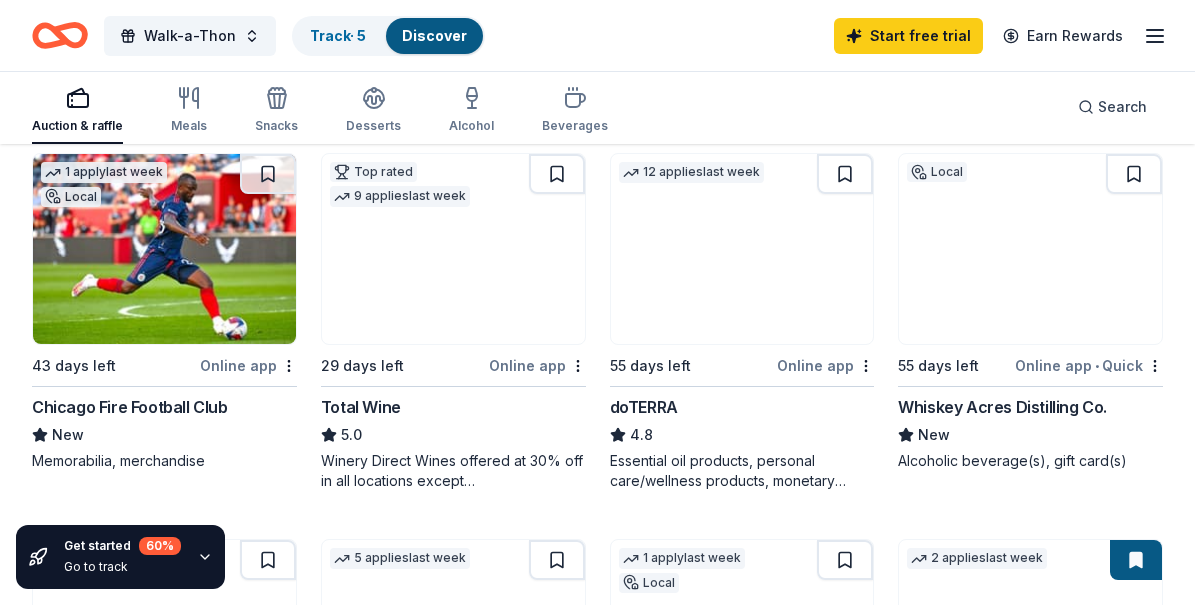 scroll, scrollTop: 1351, scrollLeft: 0, axis: vertical 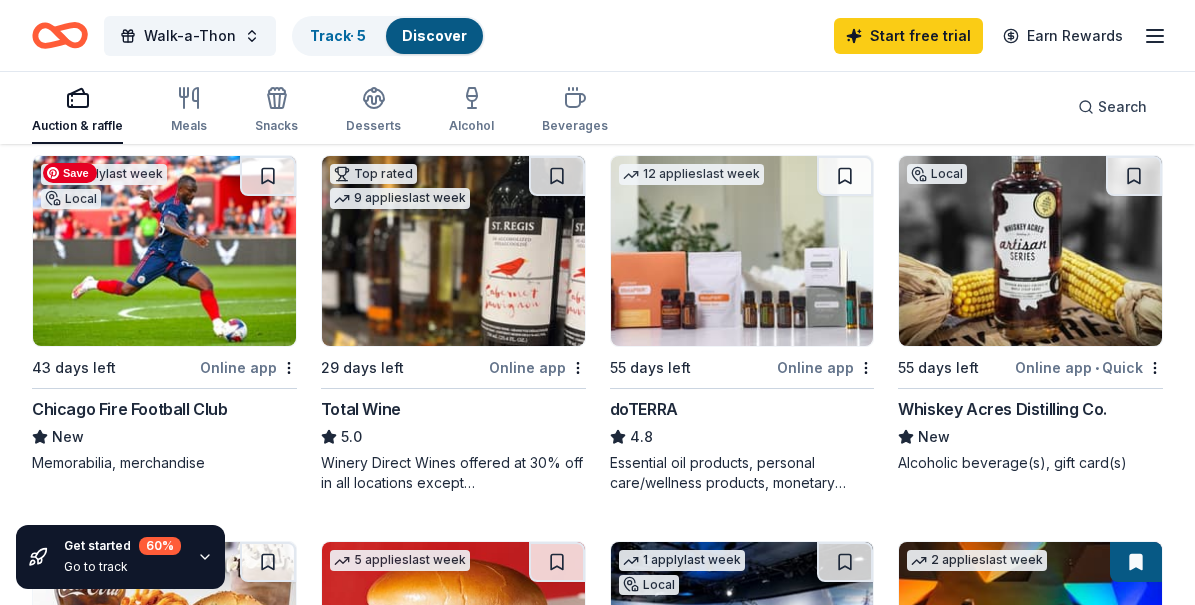 click at bounding box center (164, 251) 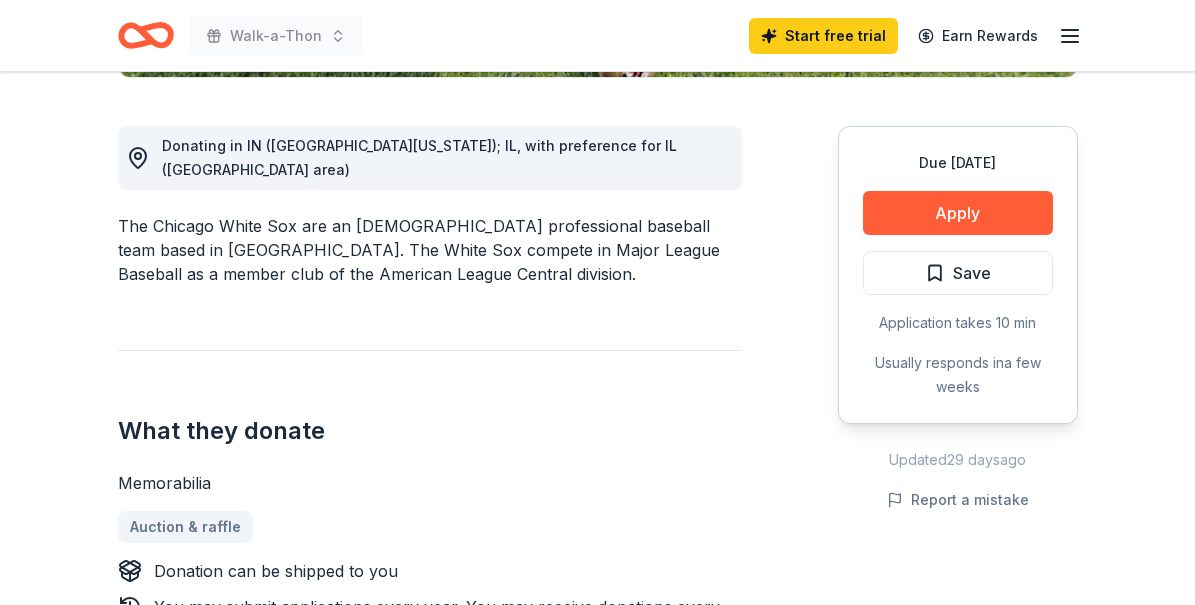 scroll, scrollTop: 553, scrollLeft: 0, axis: vertical 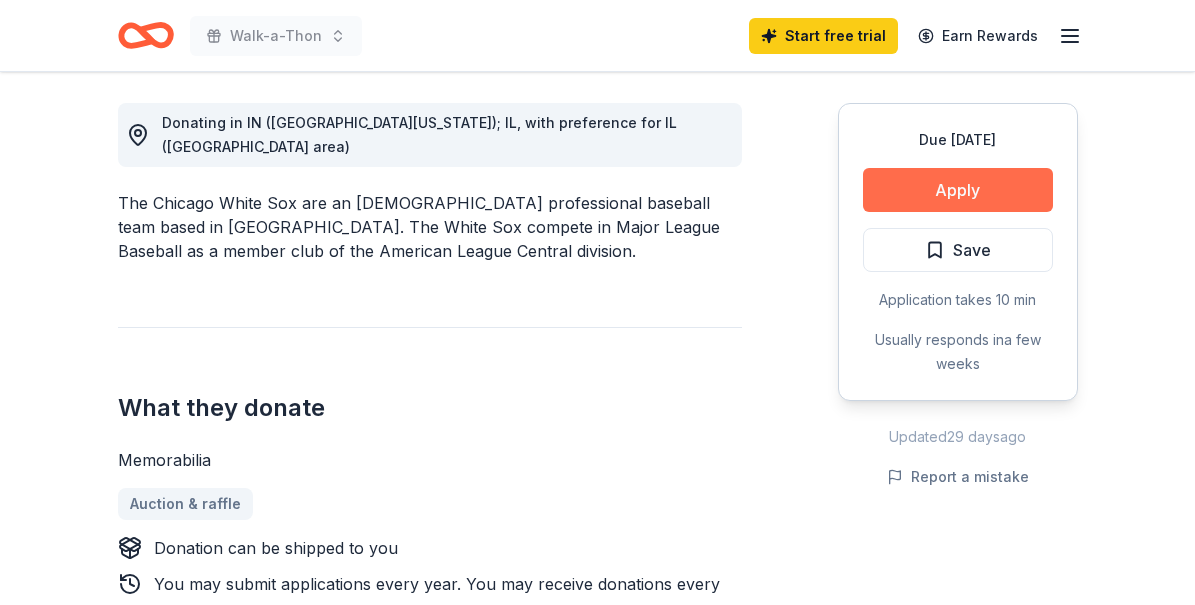 click on "Apply" at bounding box center [958, 190] 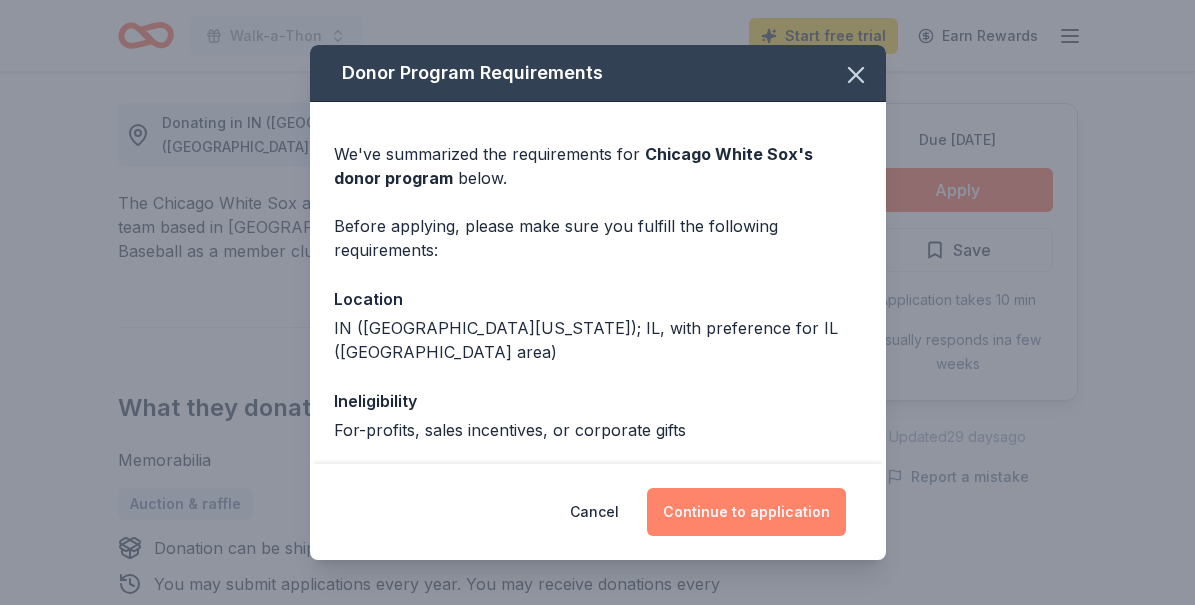 click on "Continue to application" at bounding box center [746, 512] 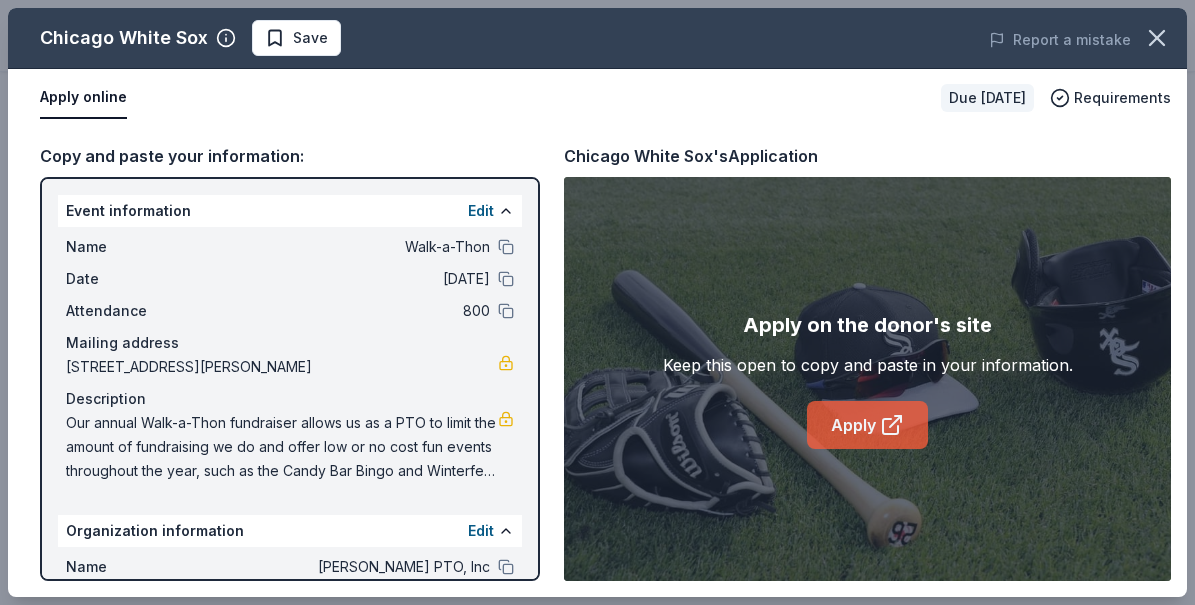 click on "Apply" at bounding box center (867, 425) 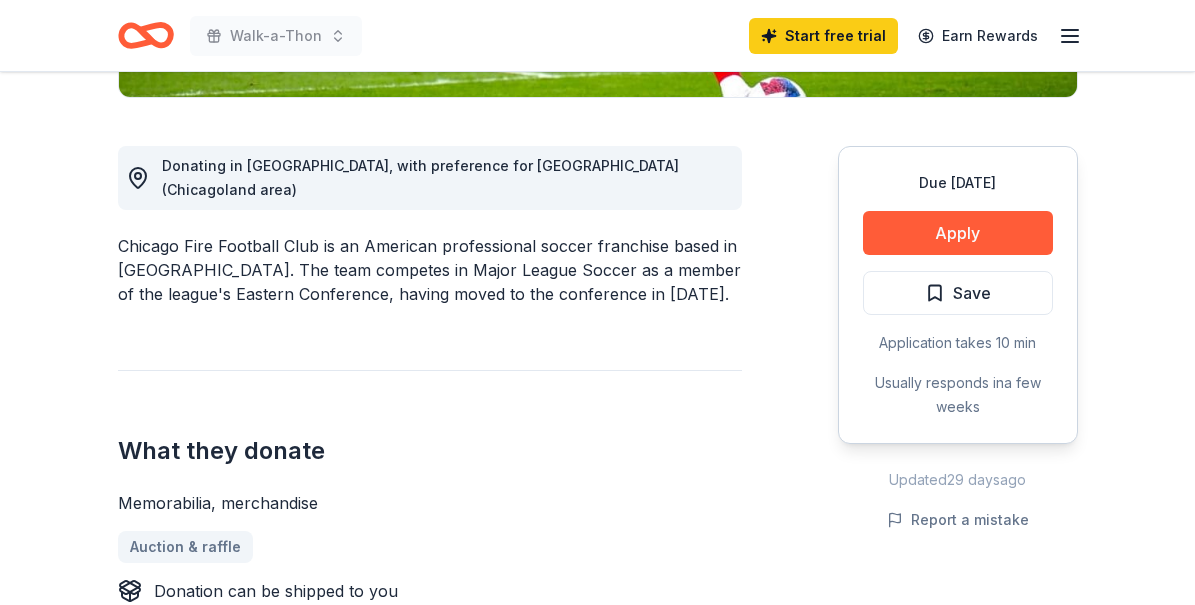 scroll, scrollTop: 513, scrollLeft: 0, axis: vertical 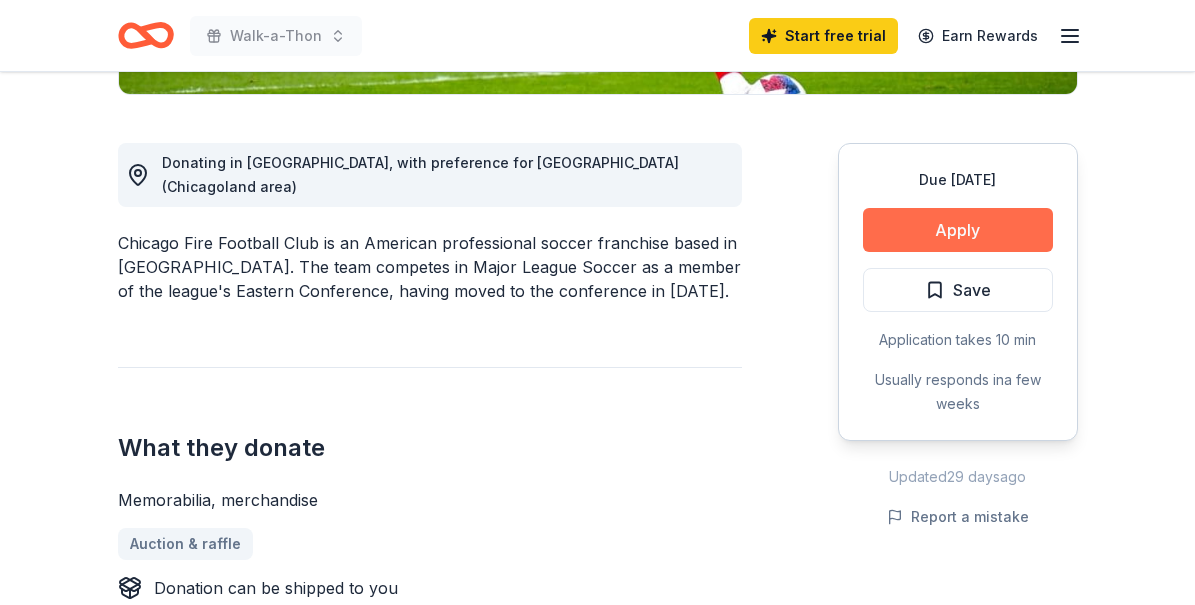 click on "Apply" at bounding box center [958, 230] 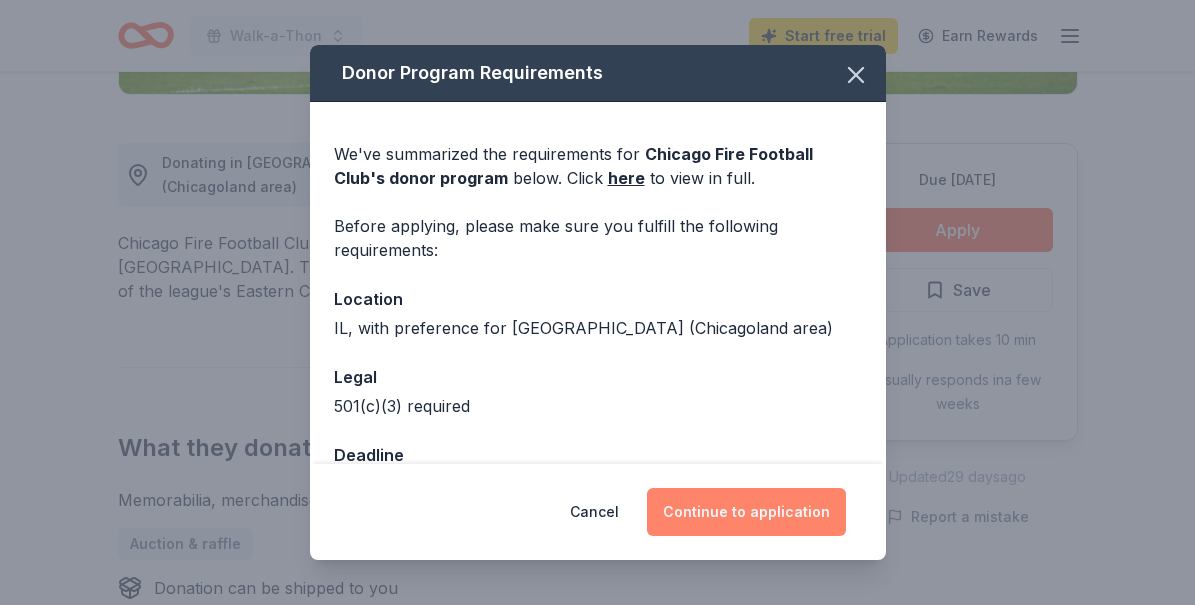 click on "Continue to application" at bounding box center (746, 512) 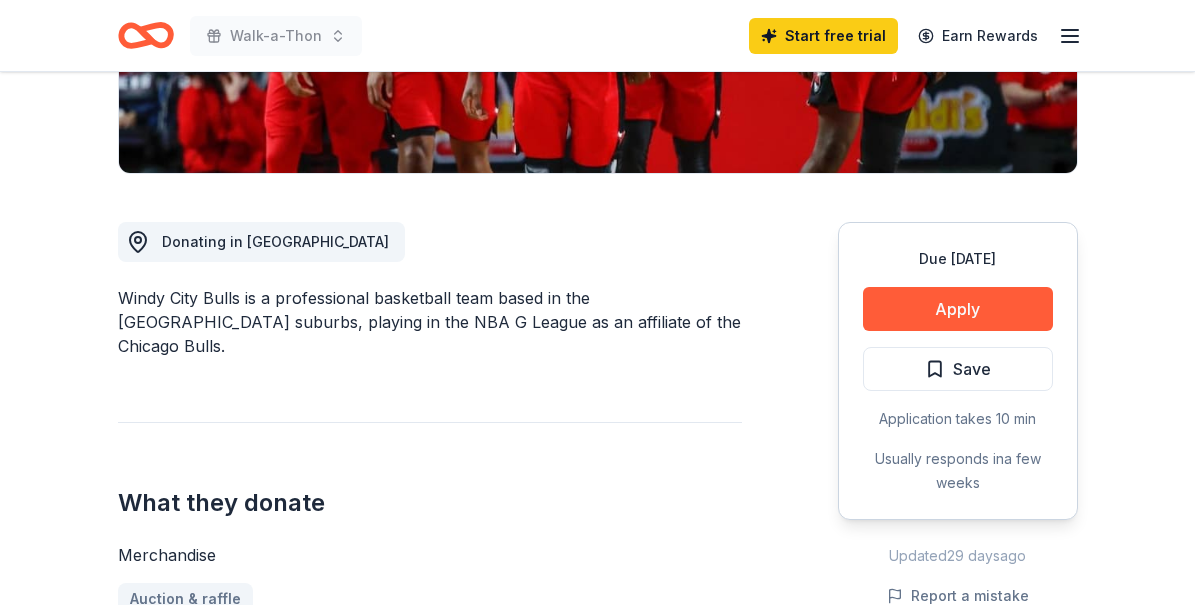 scroll, scrollTop: 436, scrollLeft: 0, axis: vertical 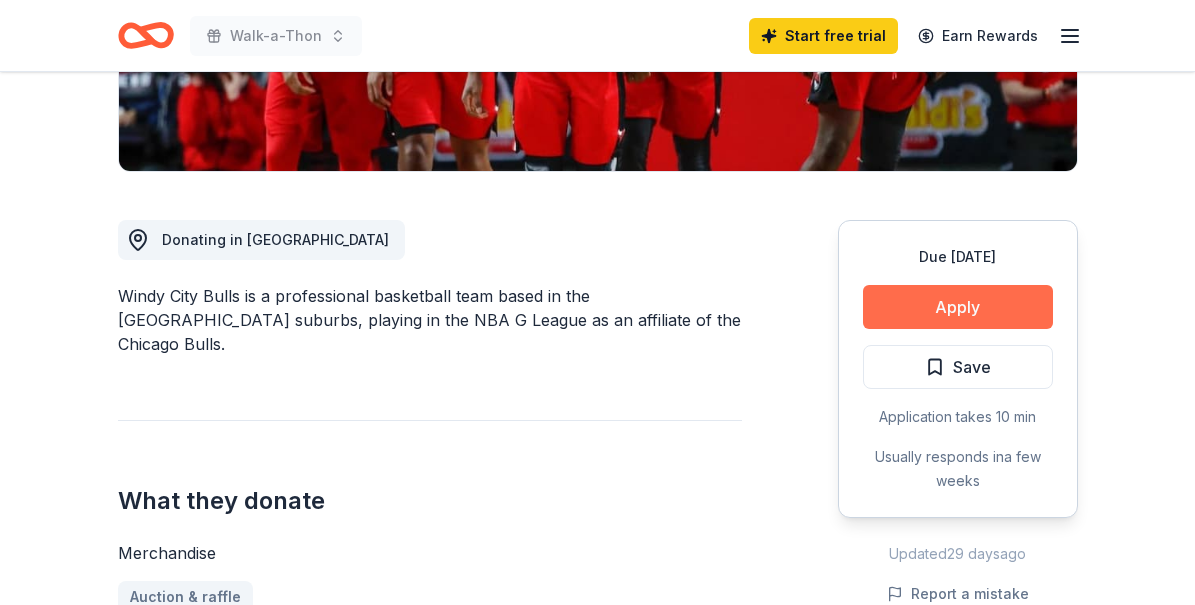 click on "Apply" at bounding box center [958, 307] 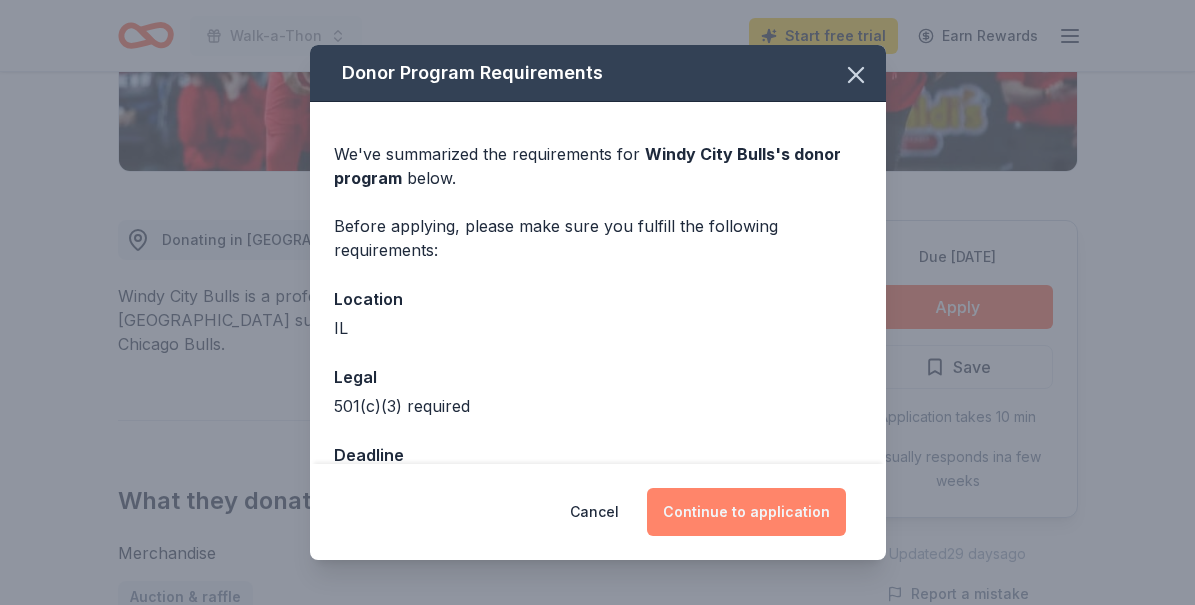 click on "Continue to application" at bounding box center (746, 512) 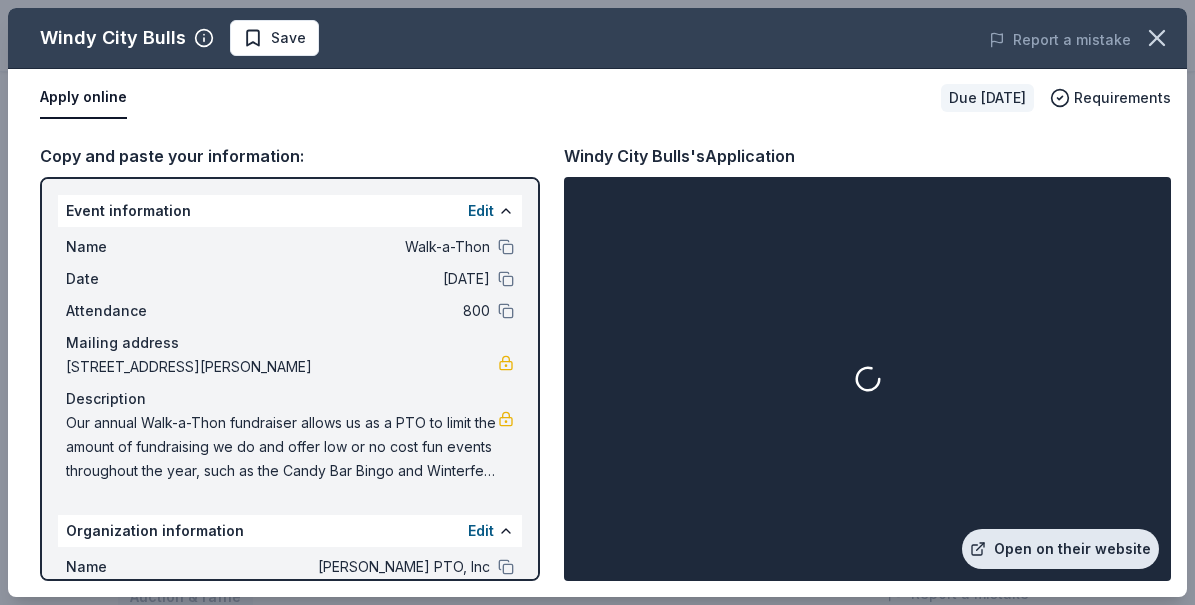 click on "Open on their website" at bounding box center [1060, 549] 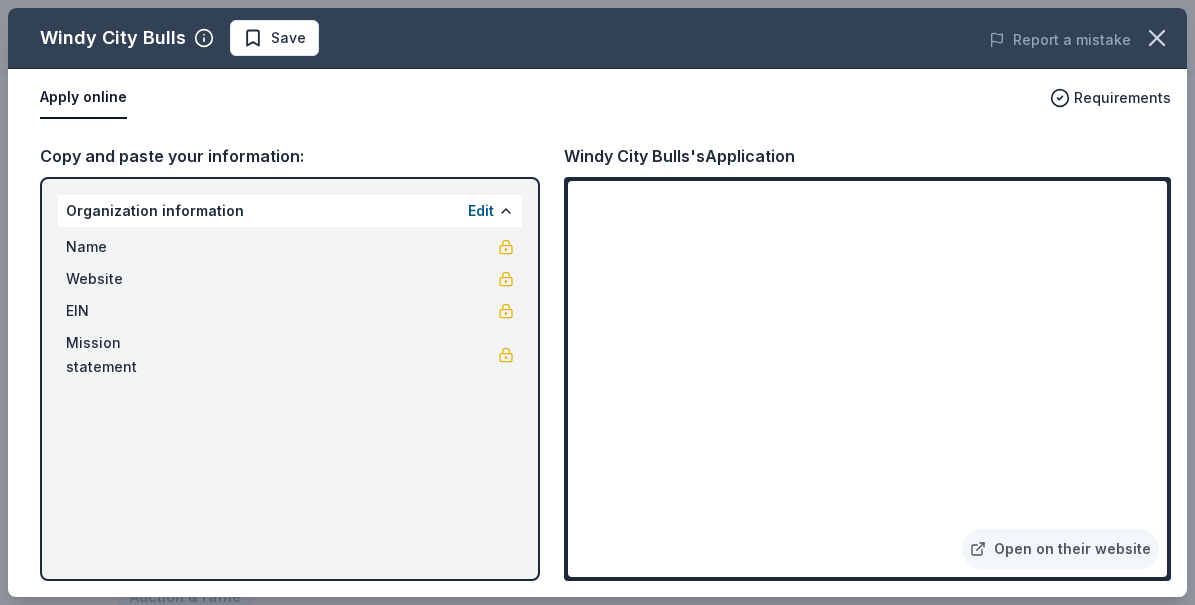 click on "Windy City Bulls Save Report a mistake Apply online Requirements Copy and paste your information: Organization information Edit Name Website EIN Mission statement Windy City Bulls's  Application Open on their website" at bounding box center [597, 302] 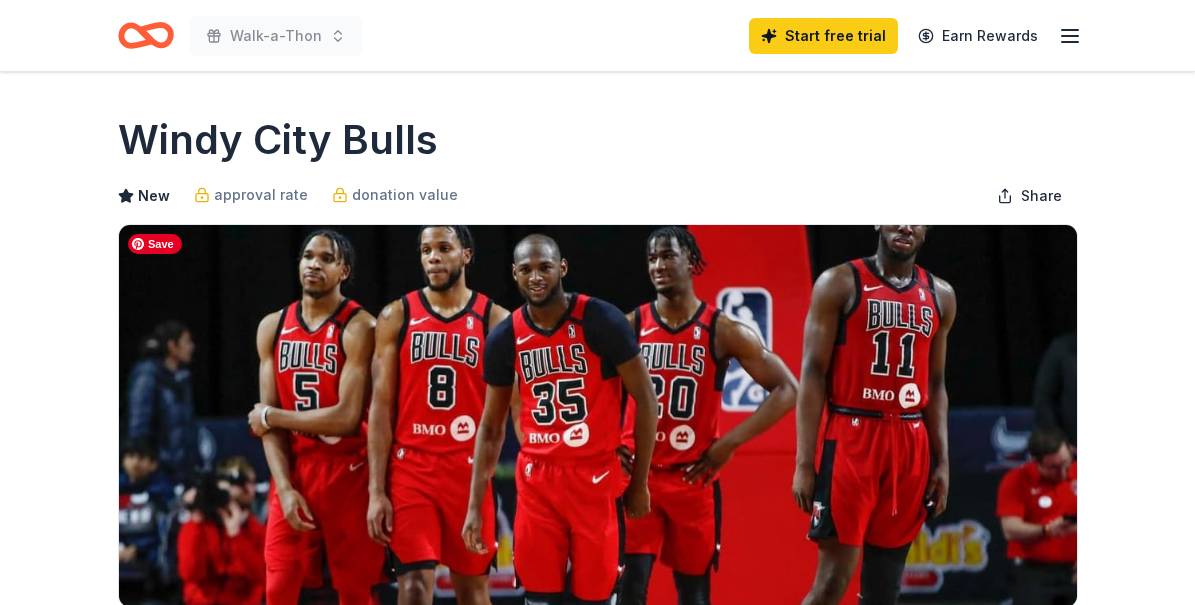 scroll, scrollTop: 0, scrollLeft: 0, axis: both 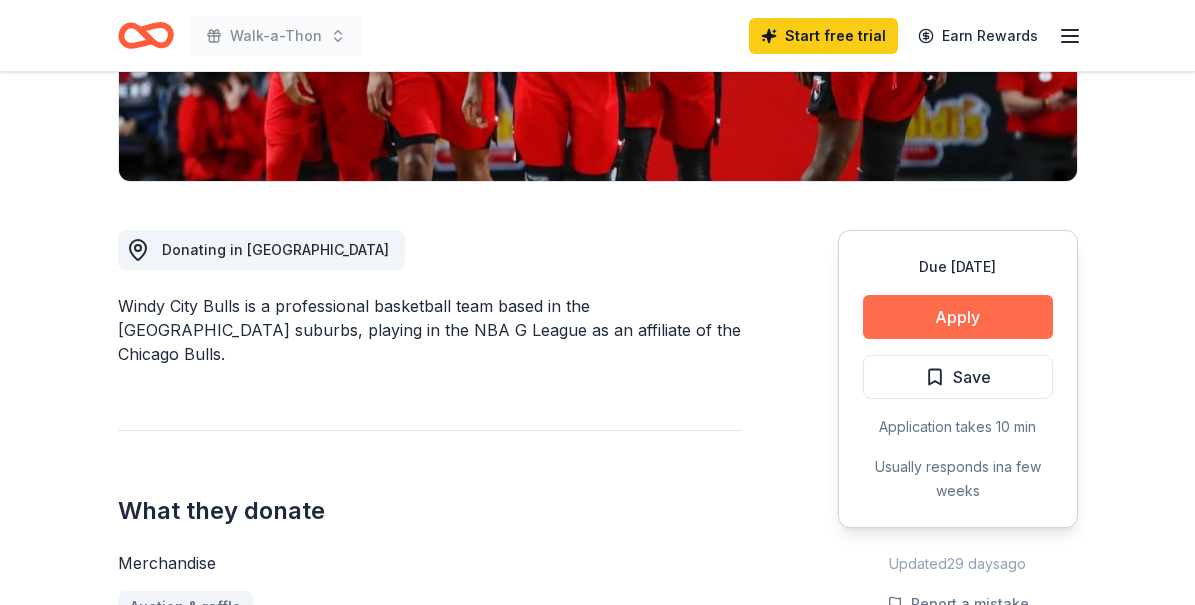 click on "Apply" at bounding box center [958, 317] 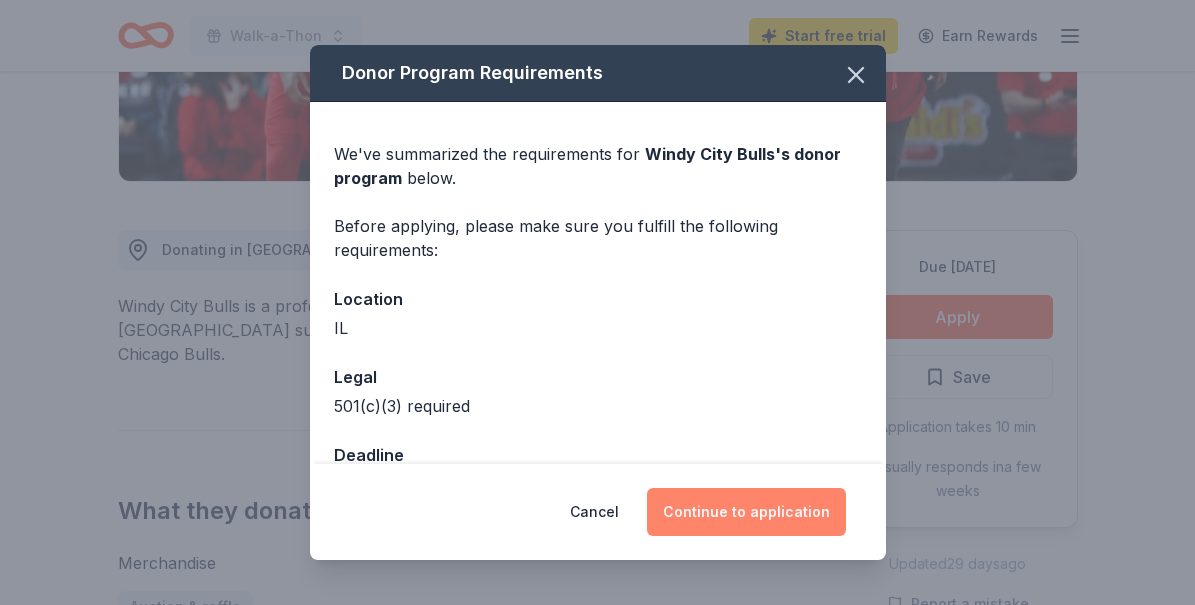 click on "Continue to application" at bounding box center [746, 512] 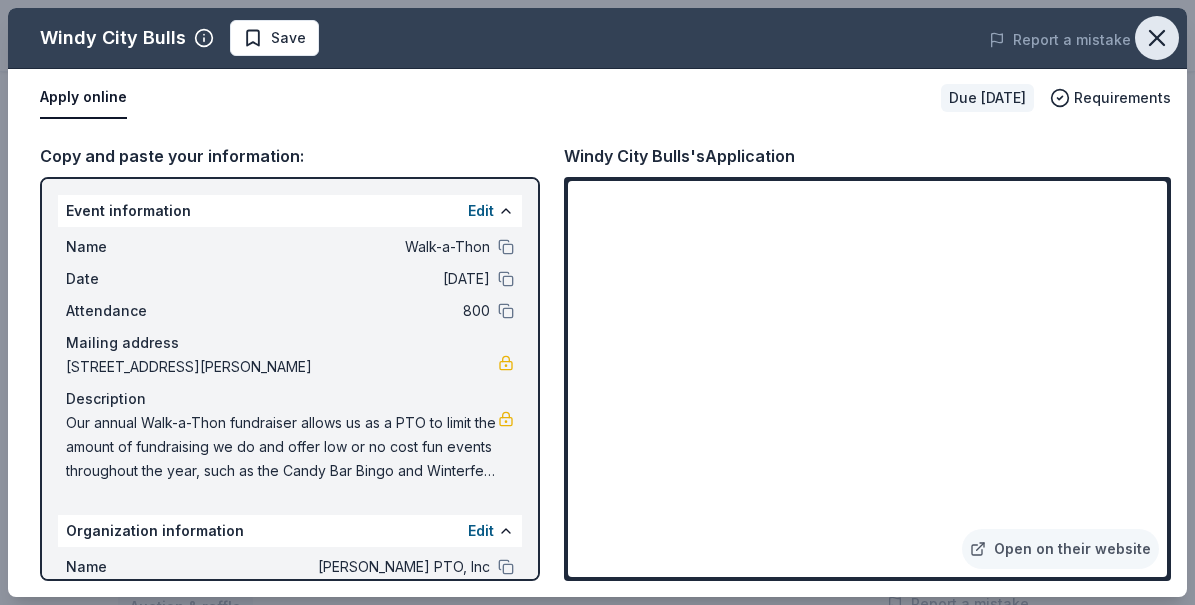 click 